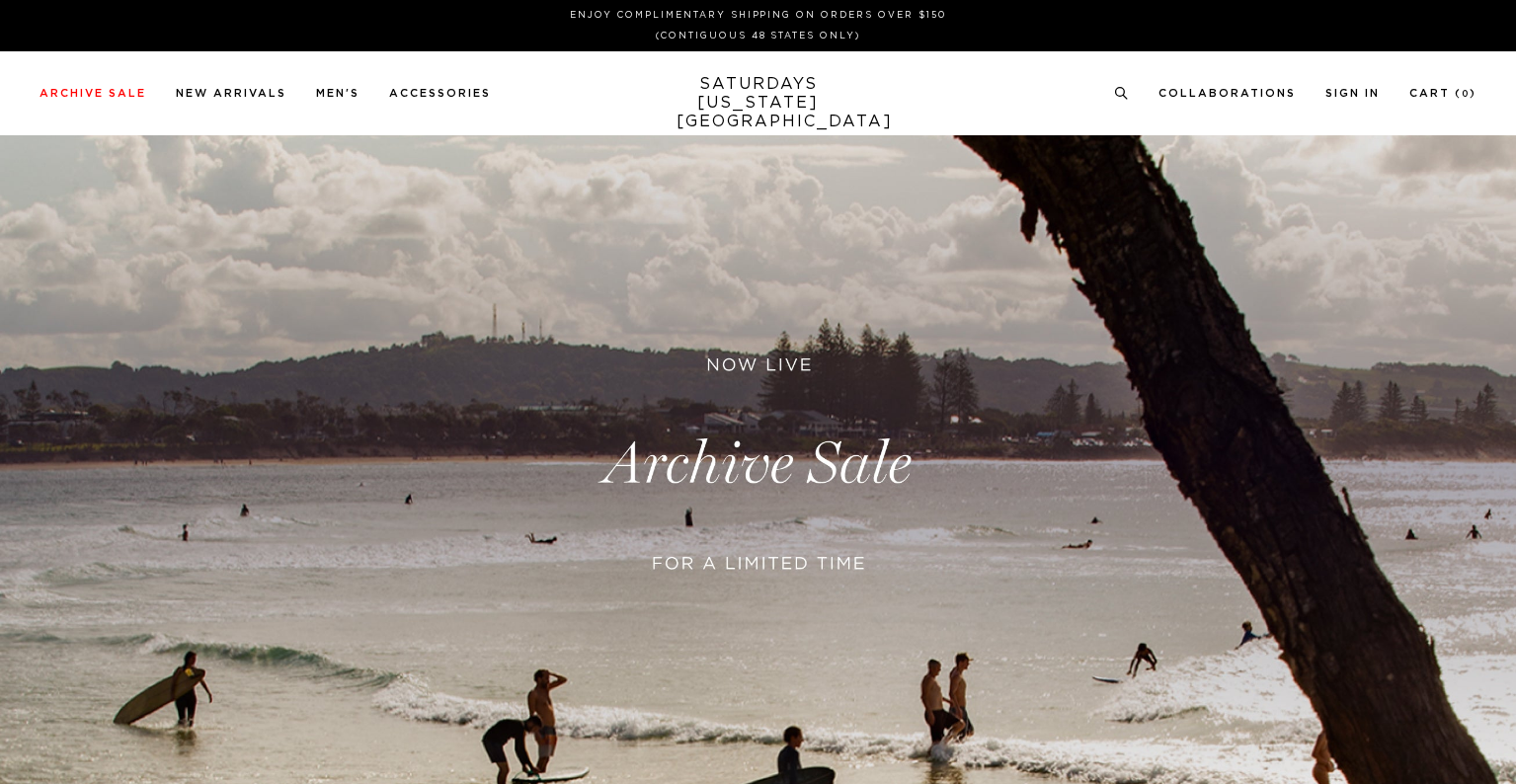 scroll, scrollTop: 0, scrollLeft: 0, axis: both 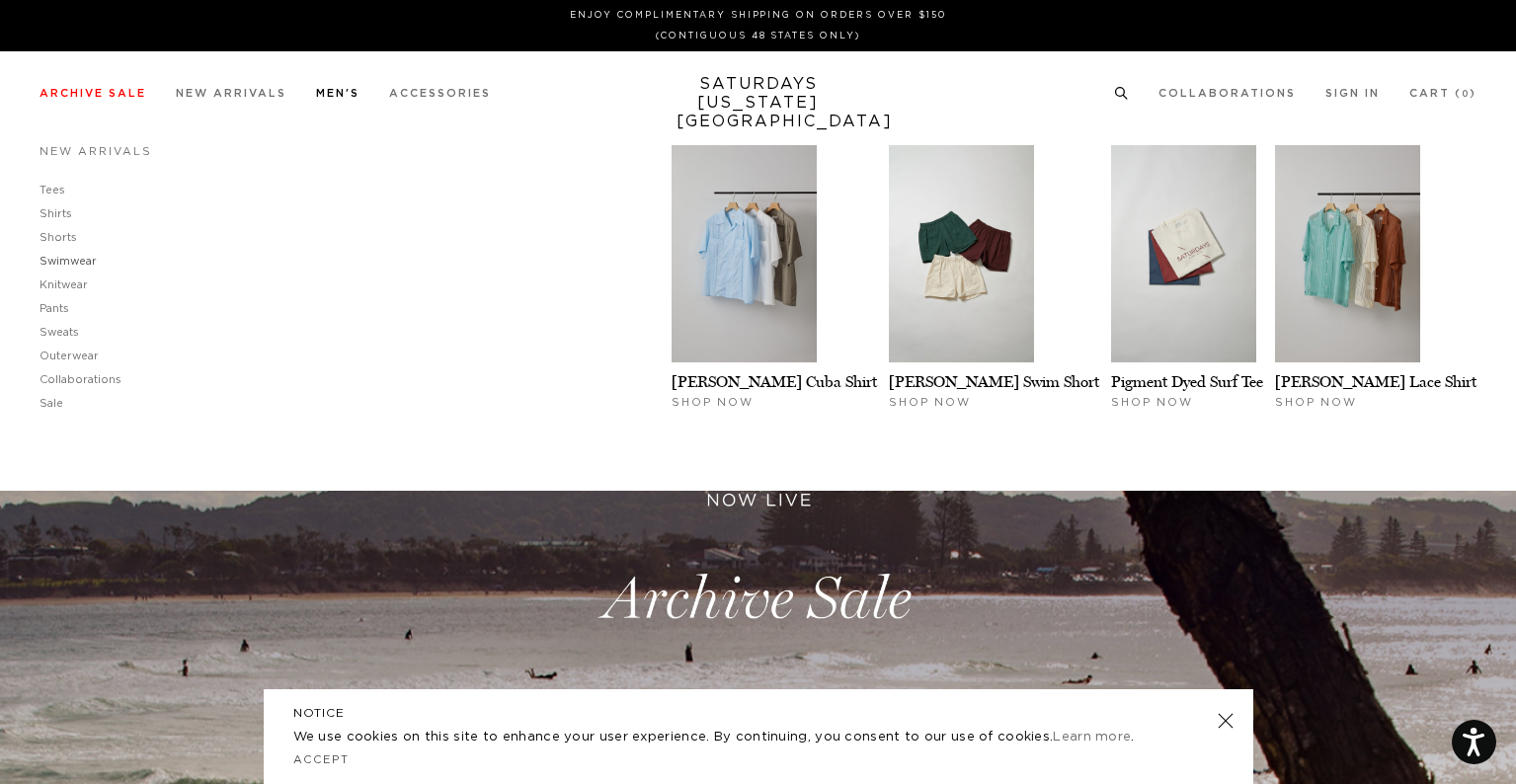 click on "Swimwear" at bounding box center (68, 261) 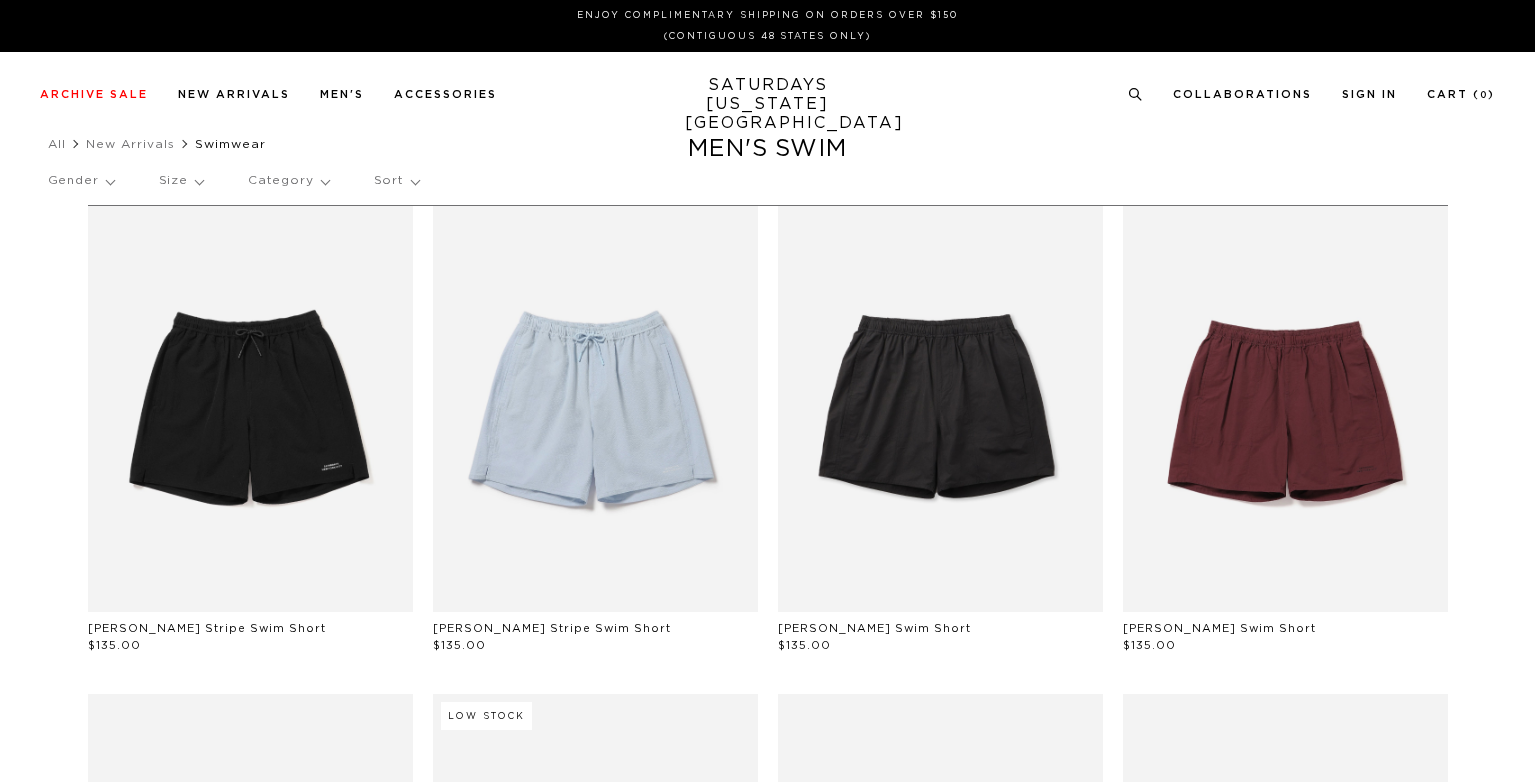 scroll, scrollTop: 0, scrollLeft: 0, axis: both 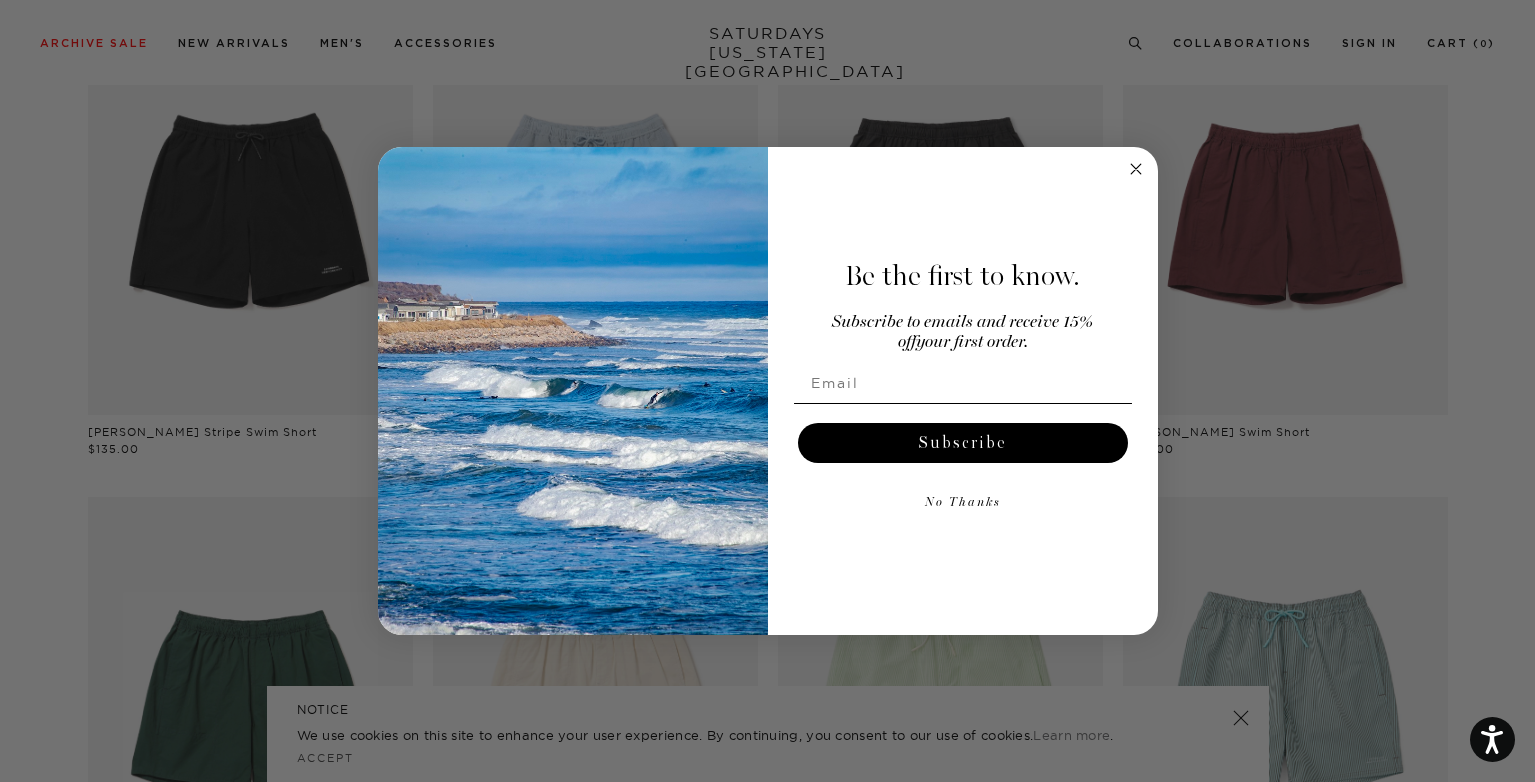 click 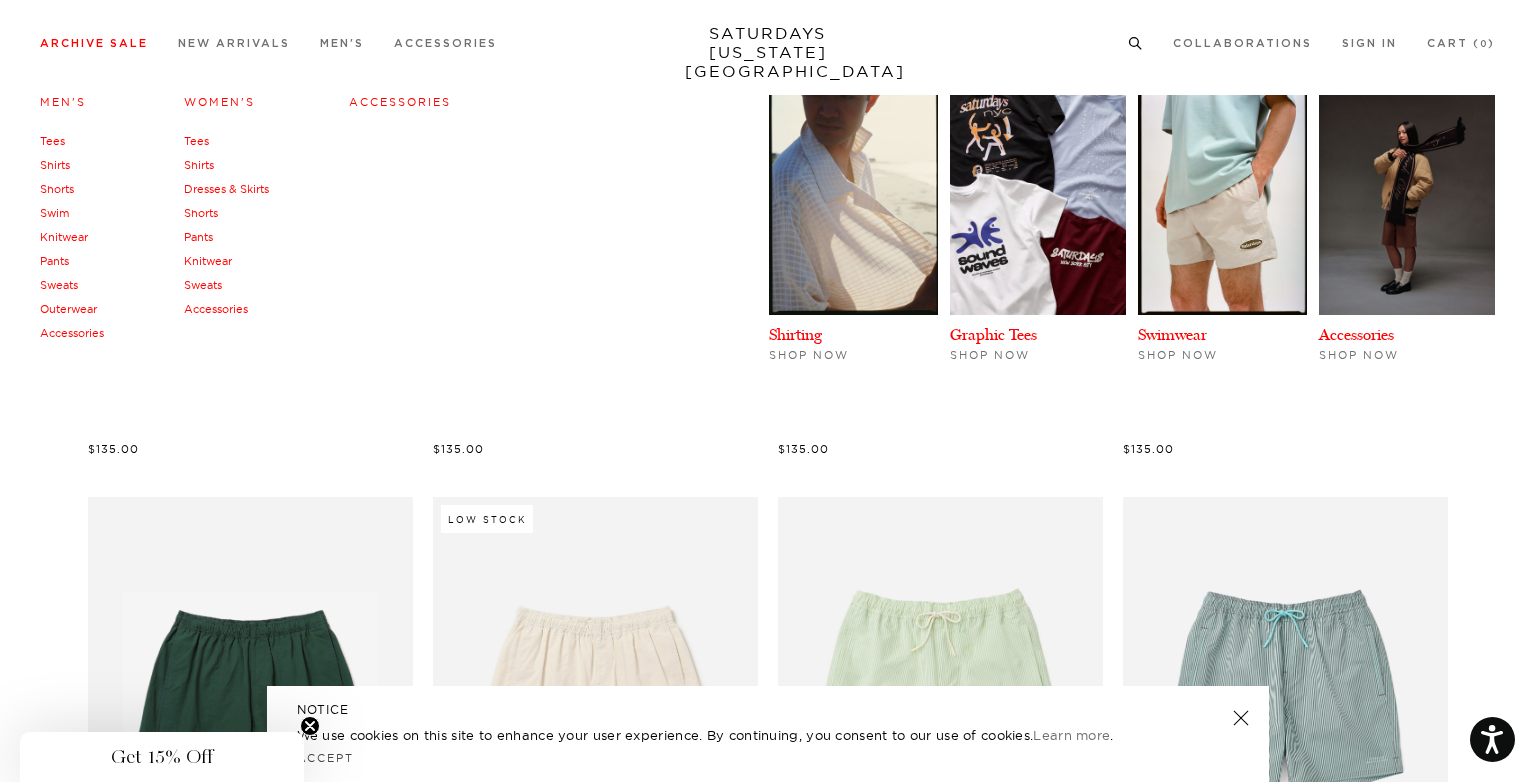 click on "Men's" at bounding box center (63, 102) 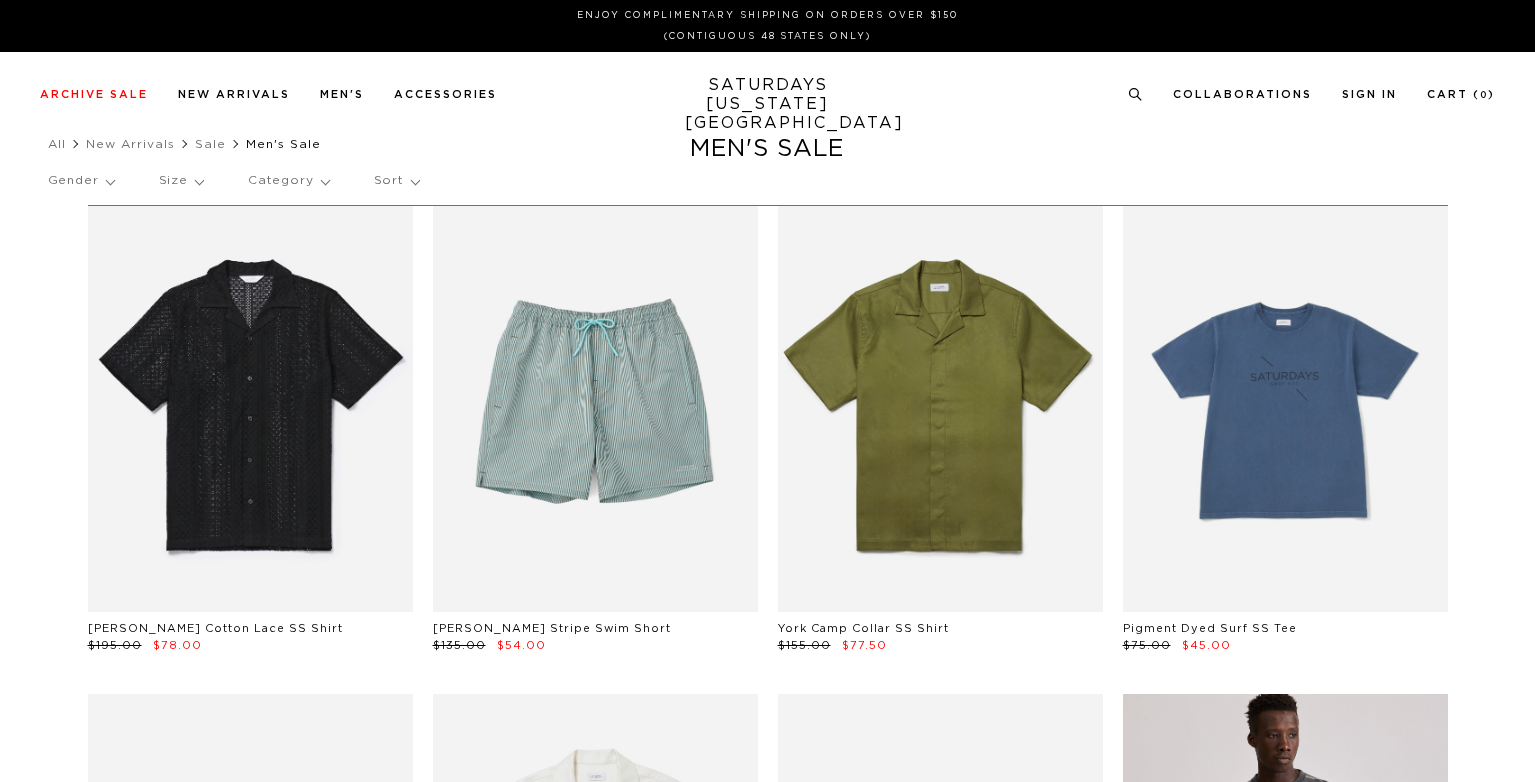 scroll, scrollTop: 0, scrollLeft: 0, axis: both 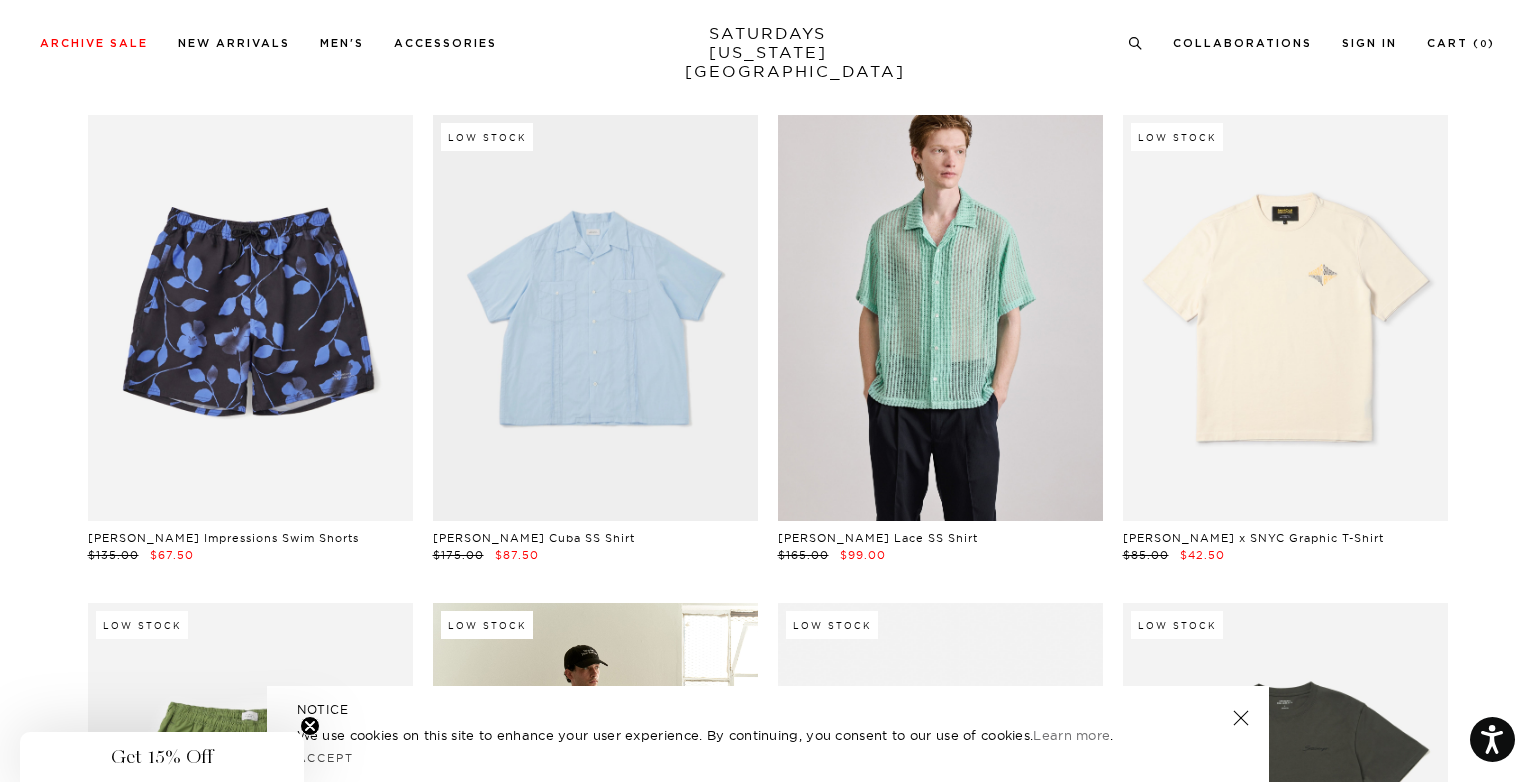 click at bounding box center [1285, 318] 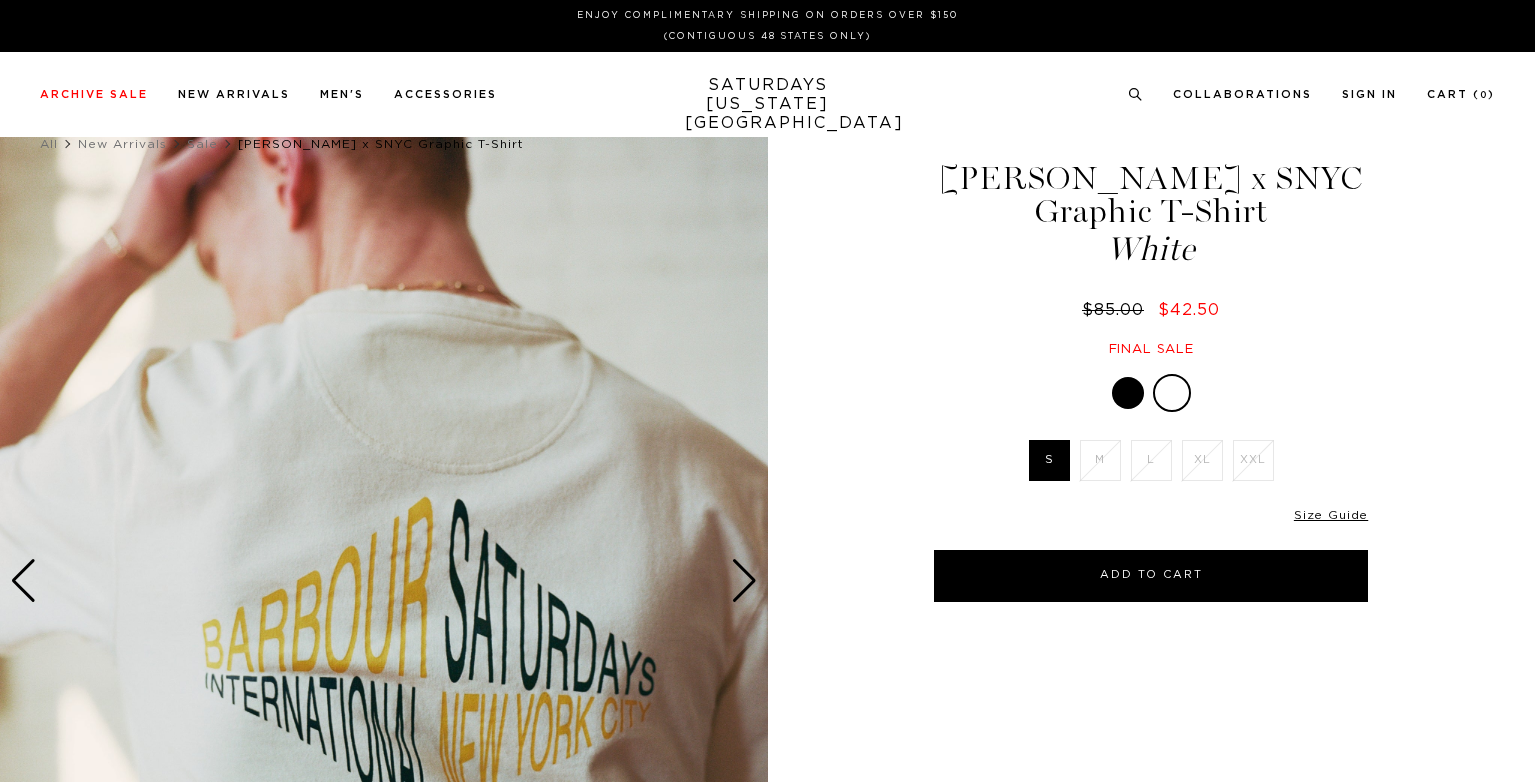 scroll, scrollTop: 0, scrollLeft: 0, axis: both 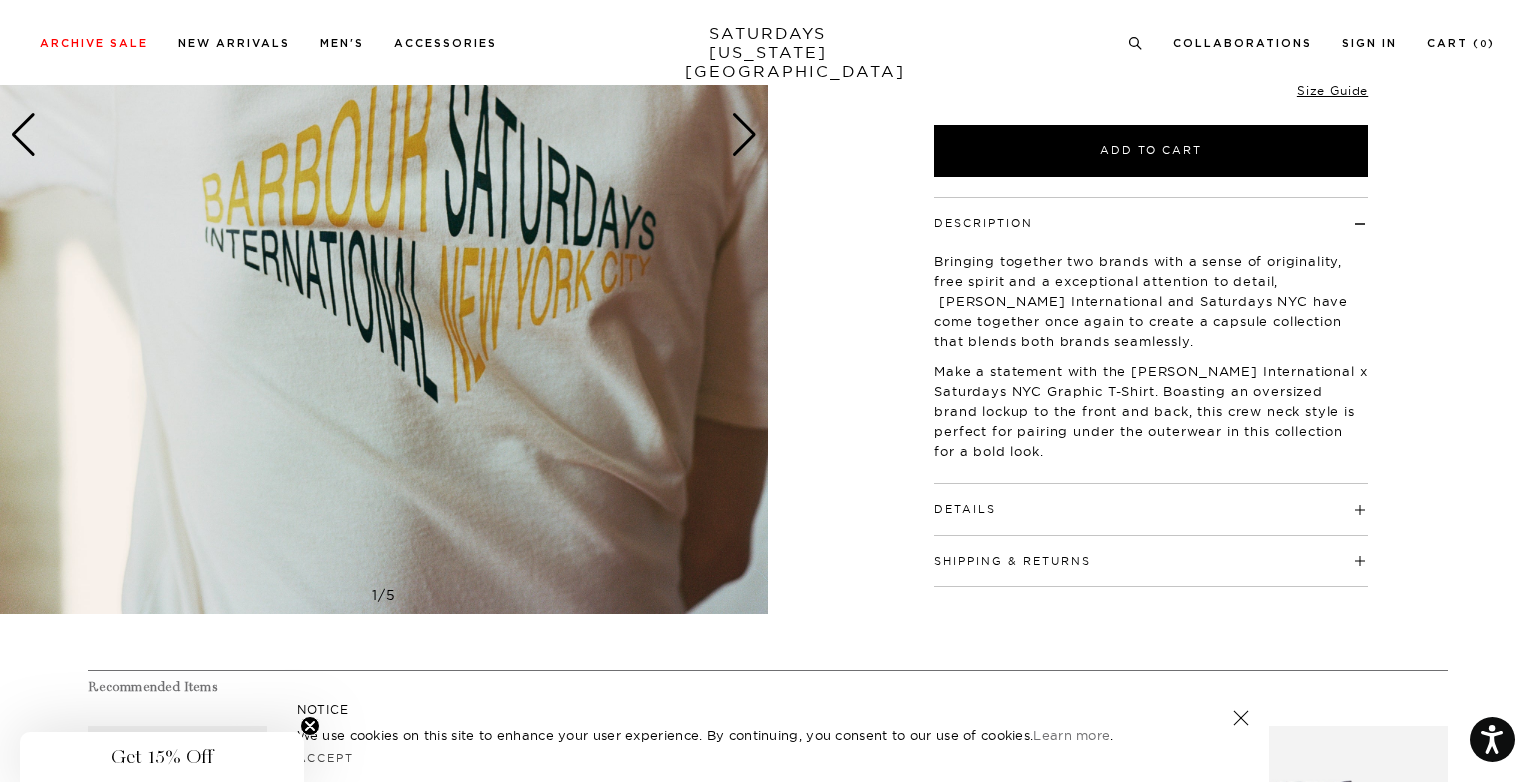 click at bounding box center (744, 135) 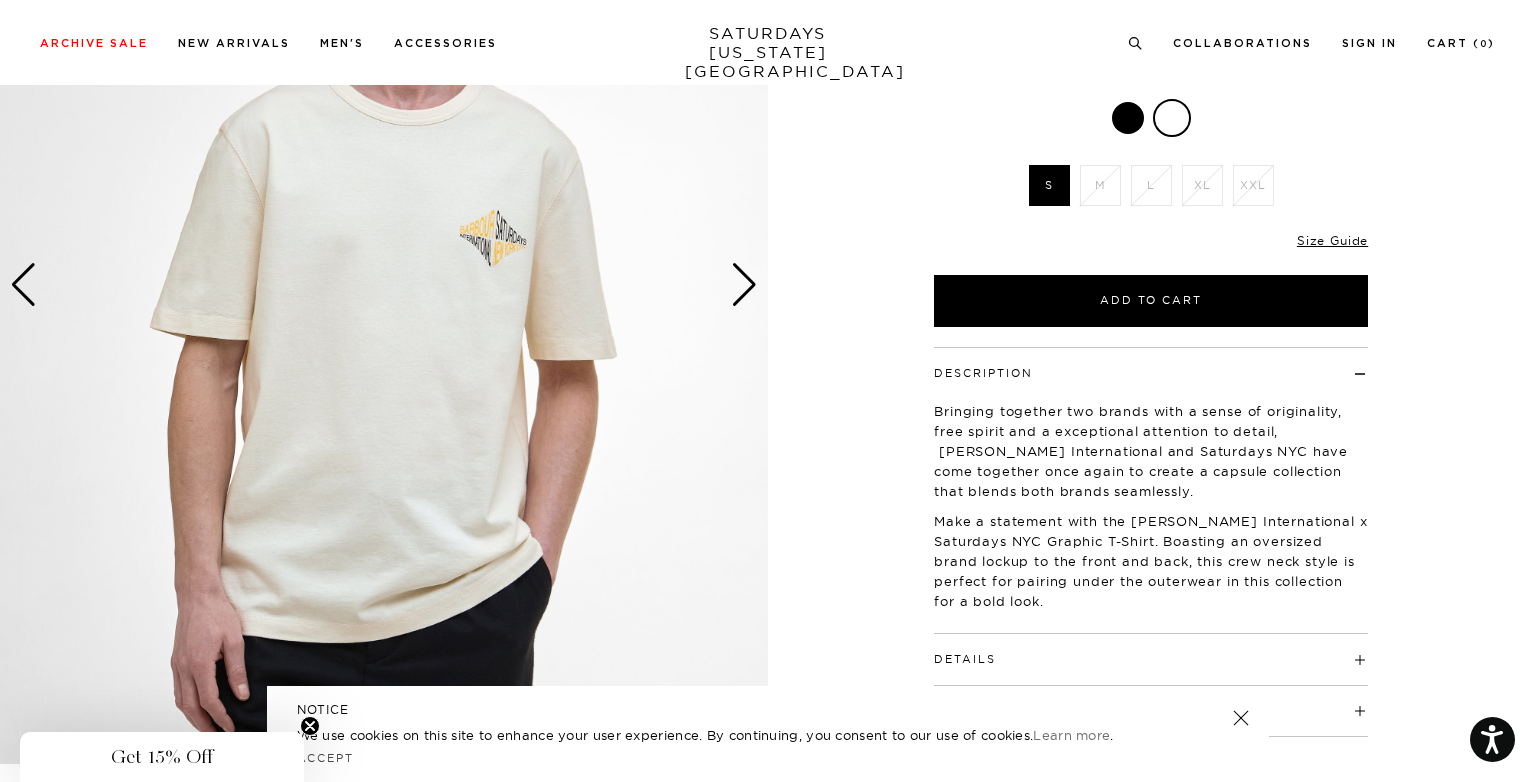 scroll, scrollTop: 294, scrollLeft: 0, axis: vertical 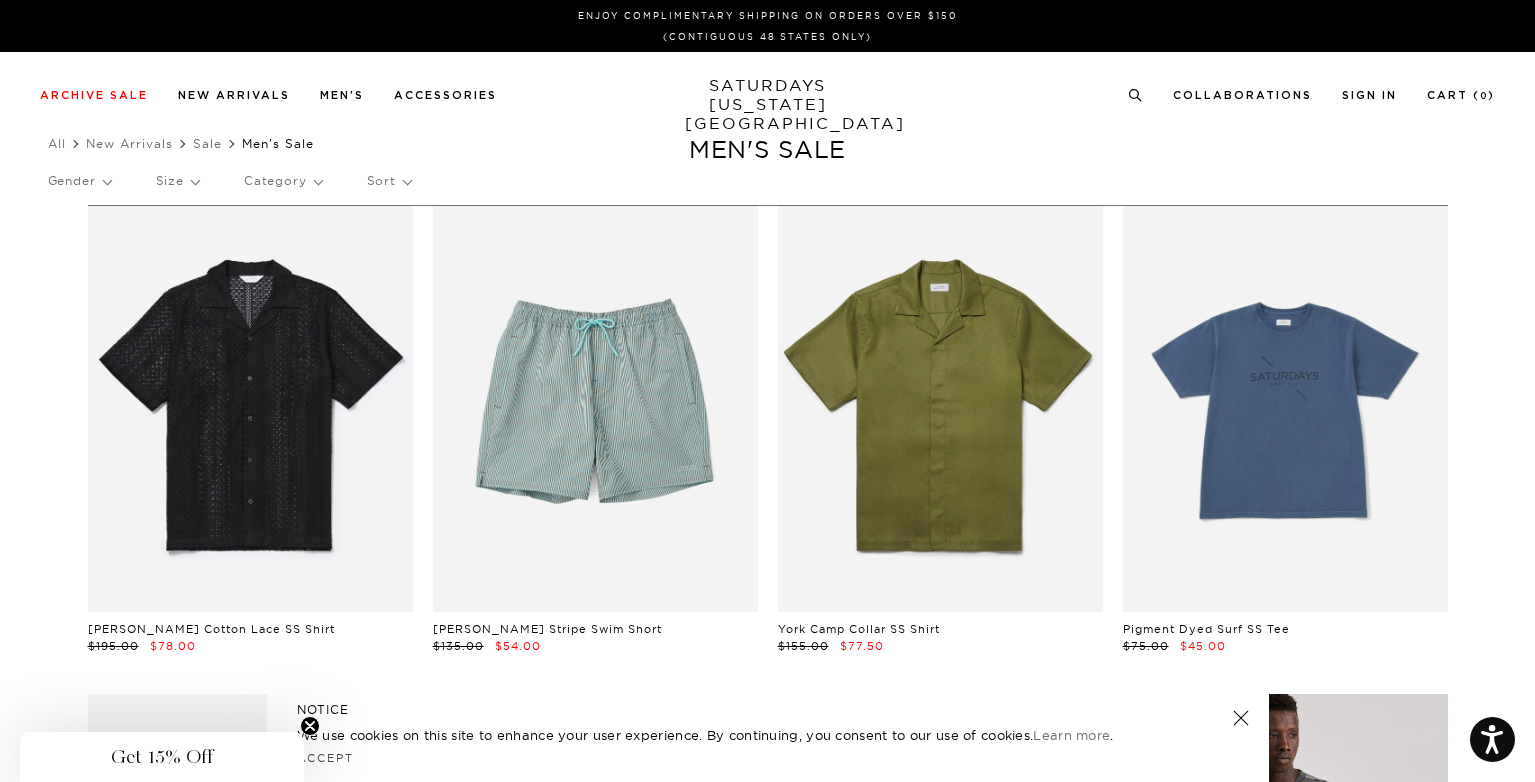 click on "Sort" at bounding box center (389, 181) 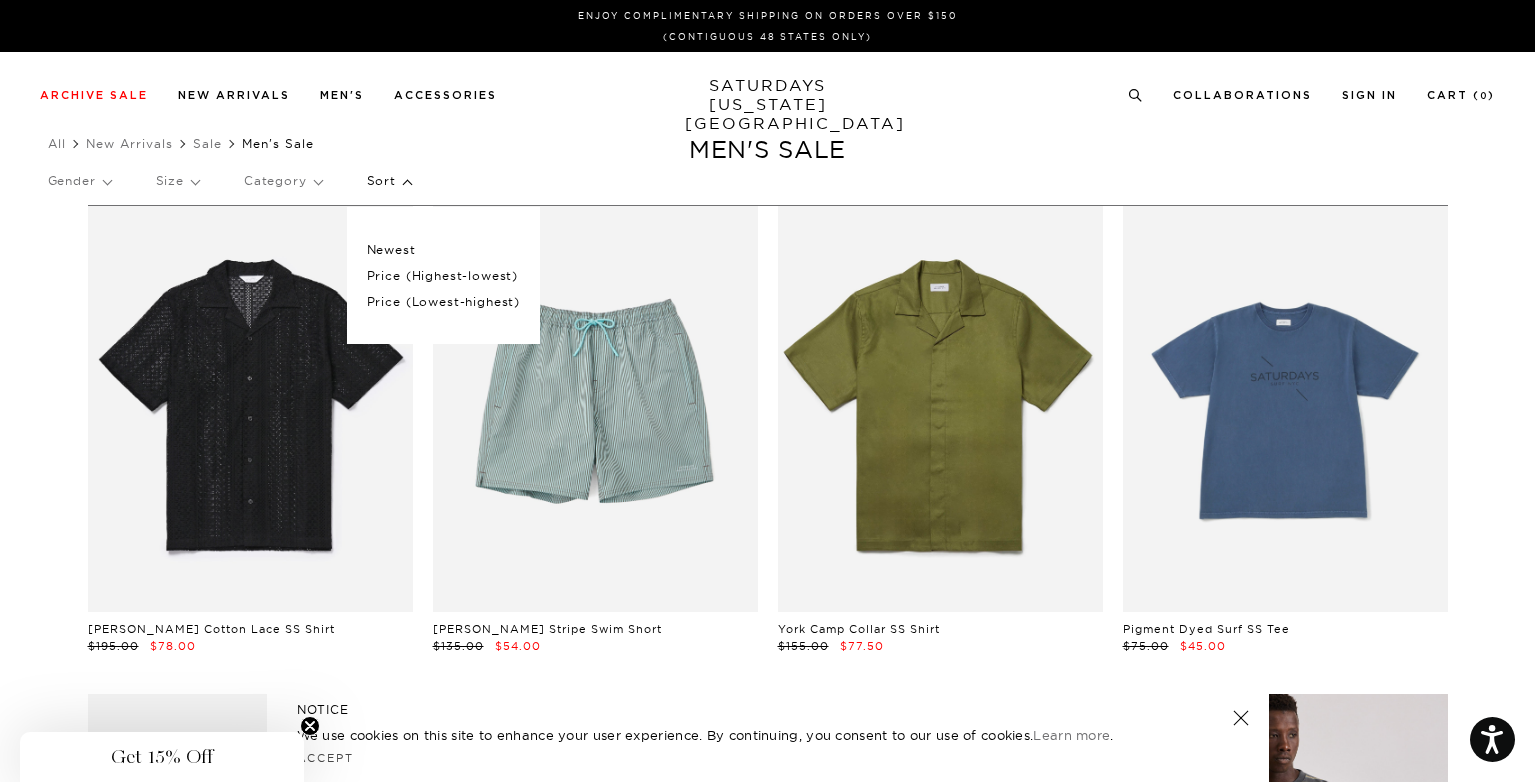 click on "Category" at bounding box center (283, 181) 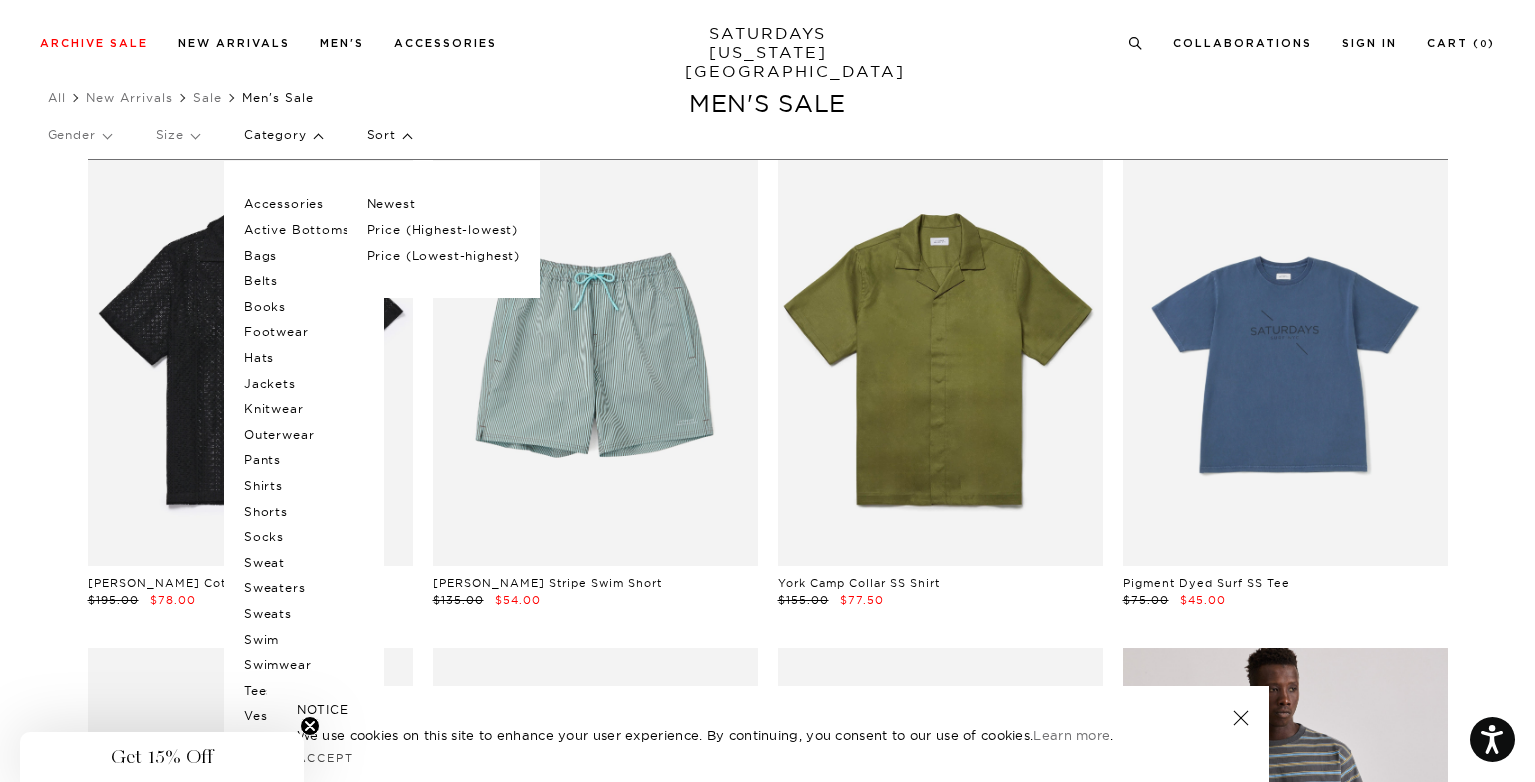 scroll, scrollTop: 61, scrollLeft: 0, axis: vertical 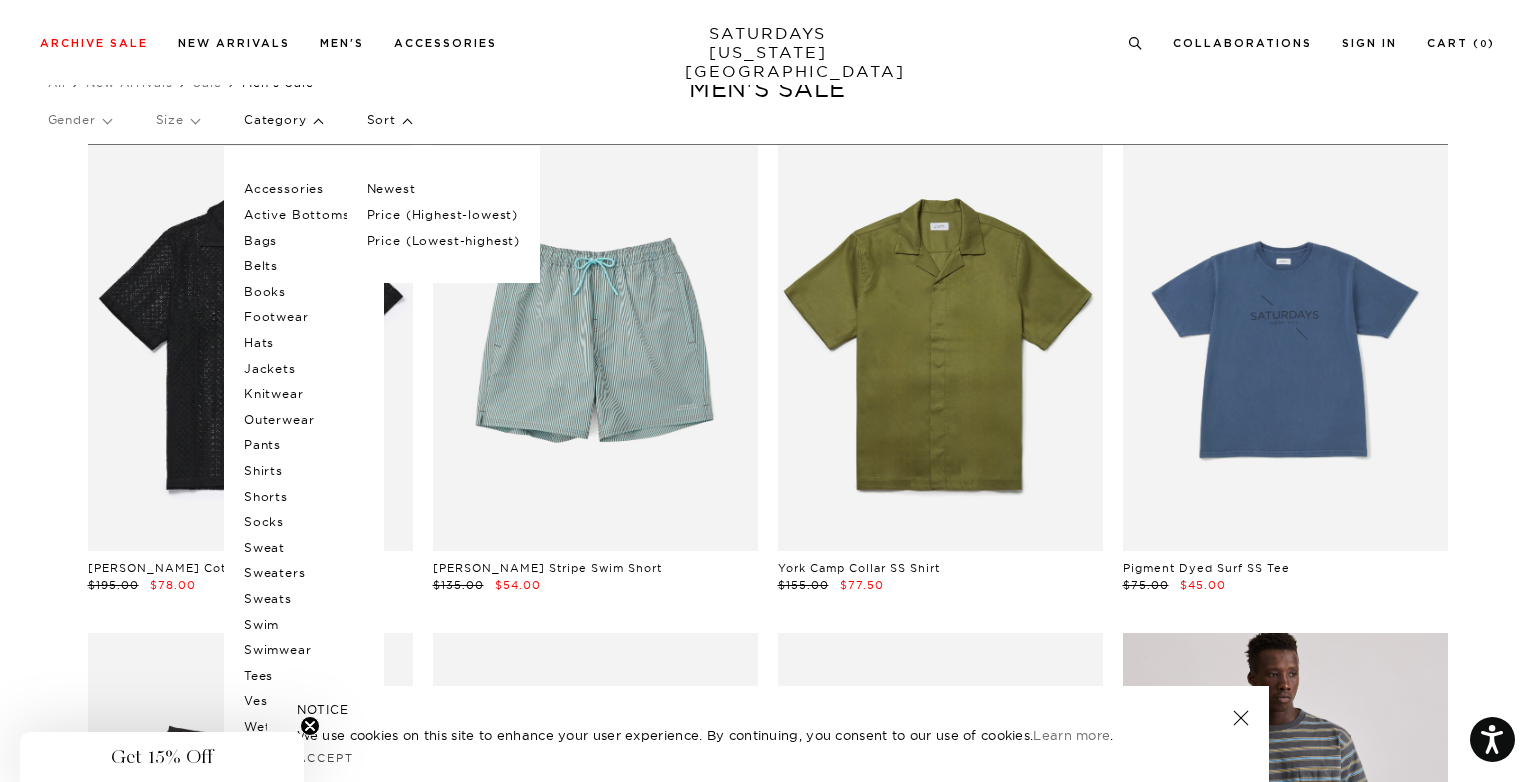 click on "Shirts" at bounding box center [304, 471] 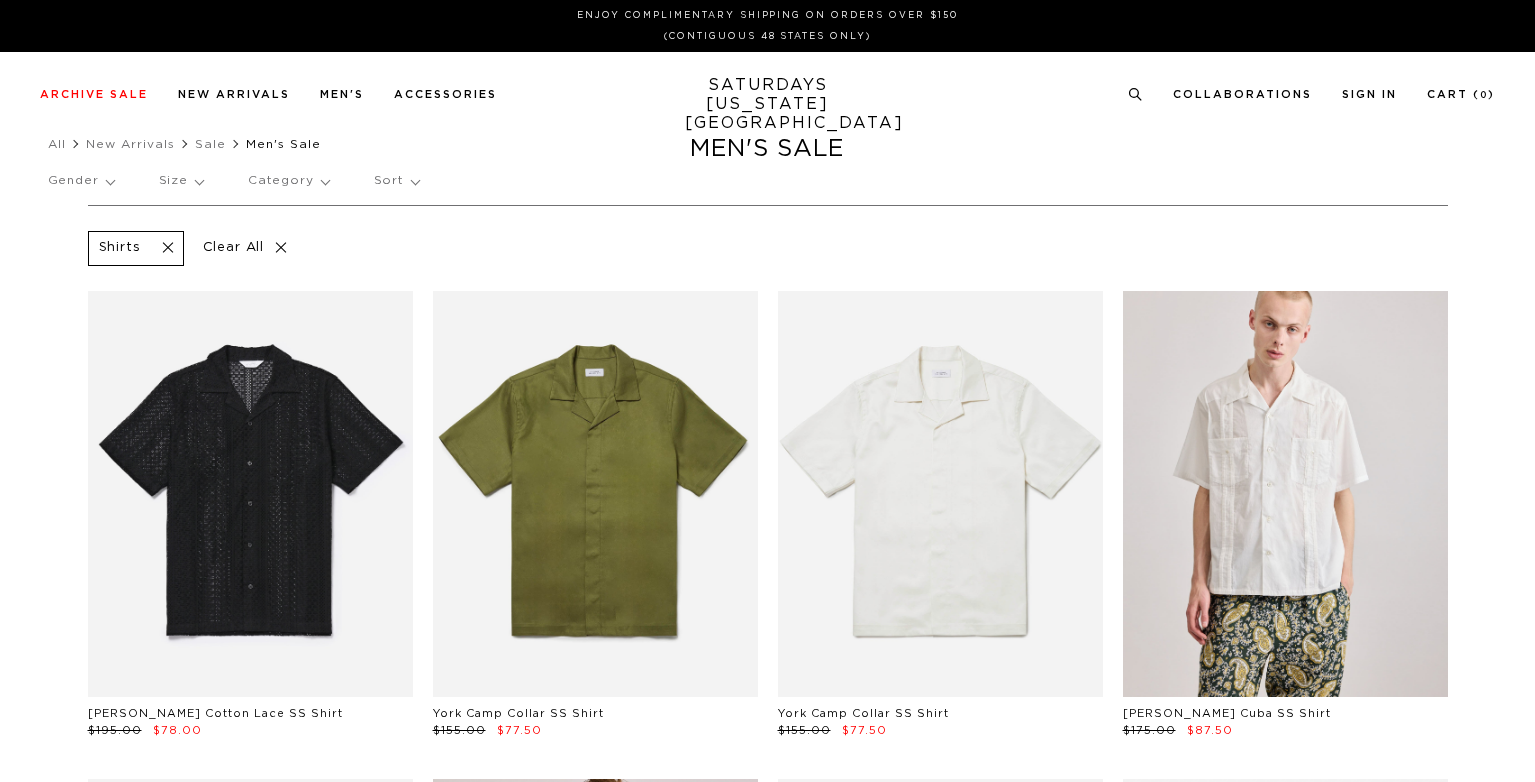 scroll, scrollTop: 0, scrollLeft: 0, axis: both 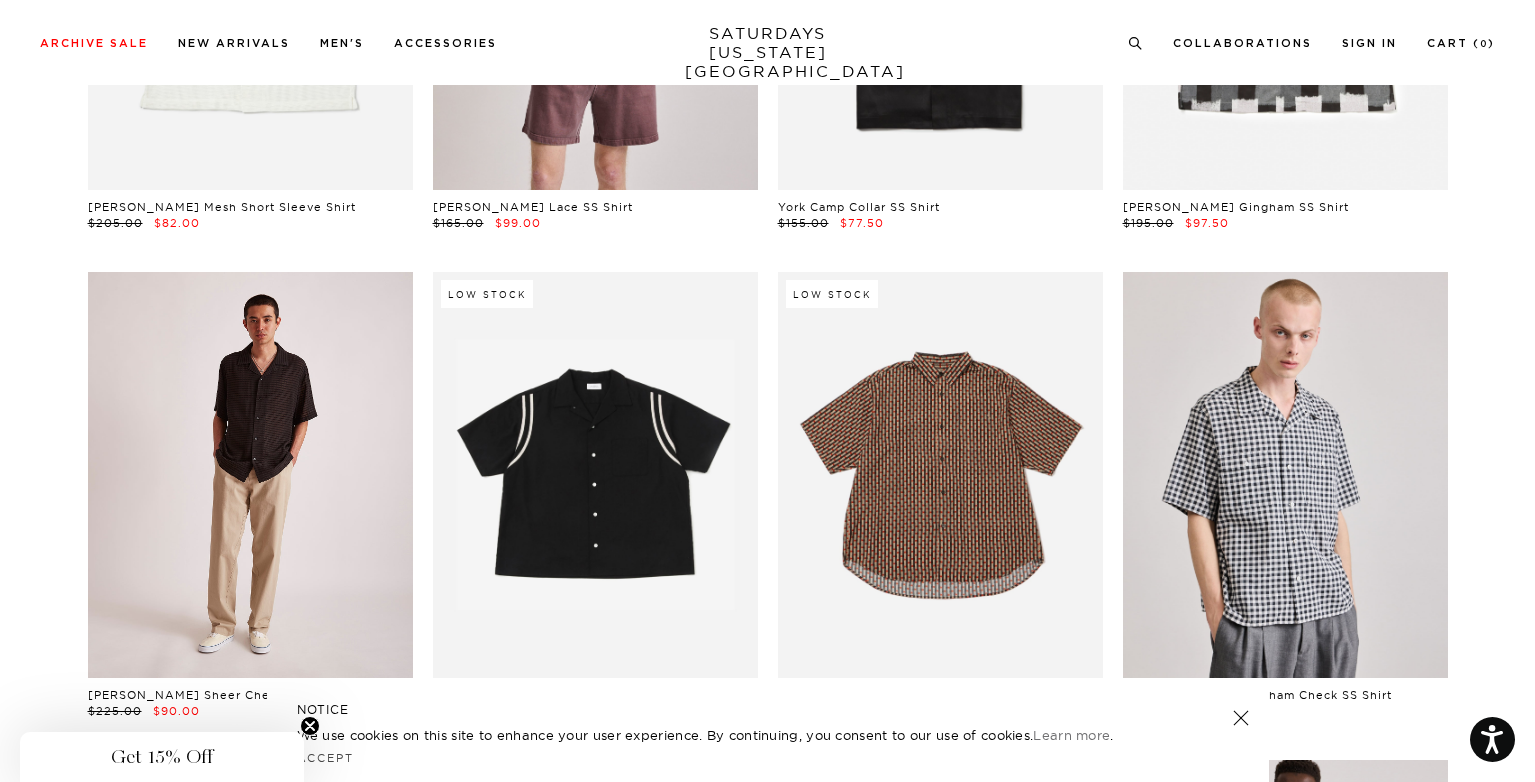click at bounding box center (250, 475) 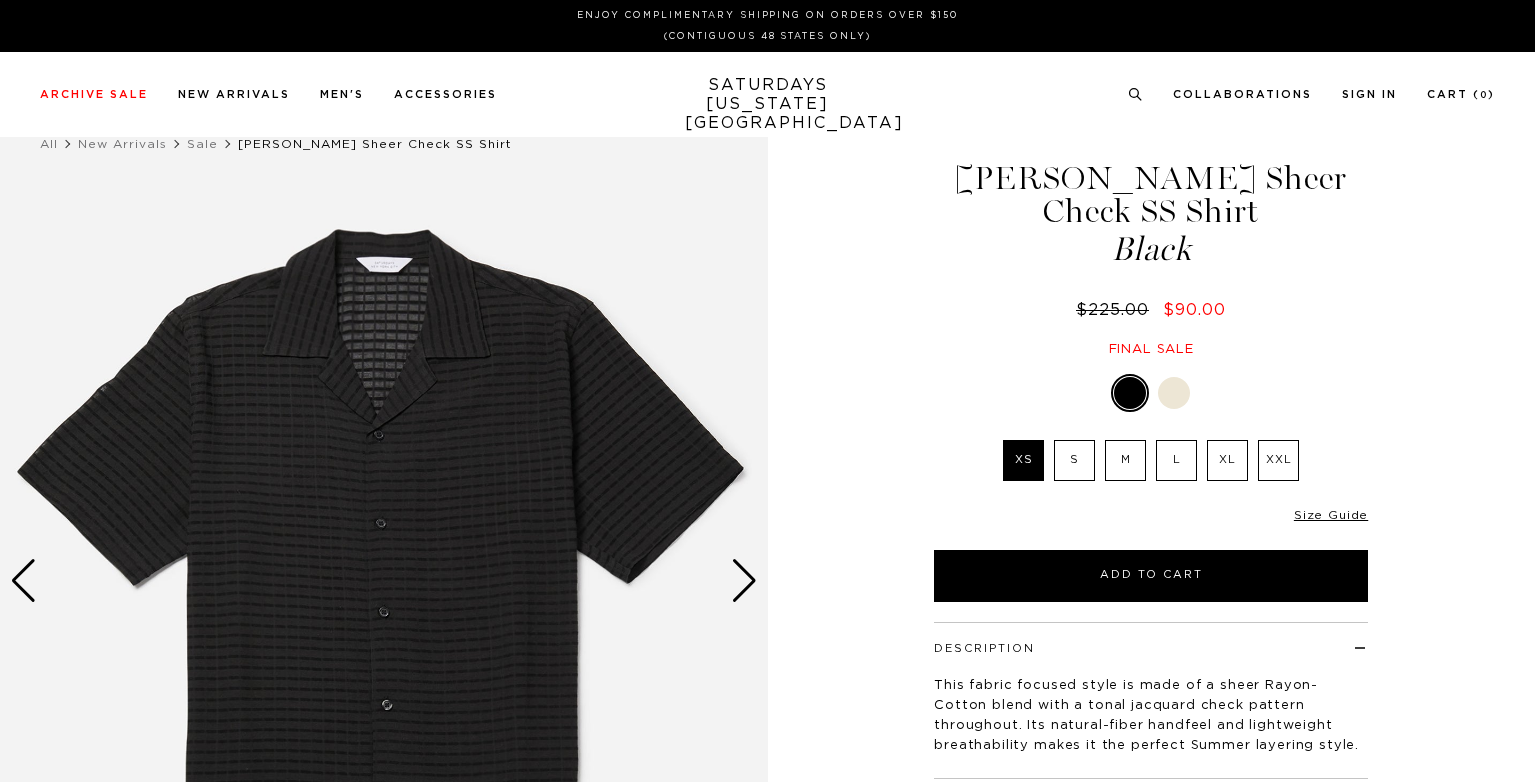 scroll, scrollTop: 0, scrollLeft: 0, axis: both 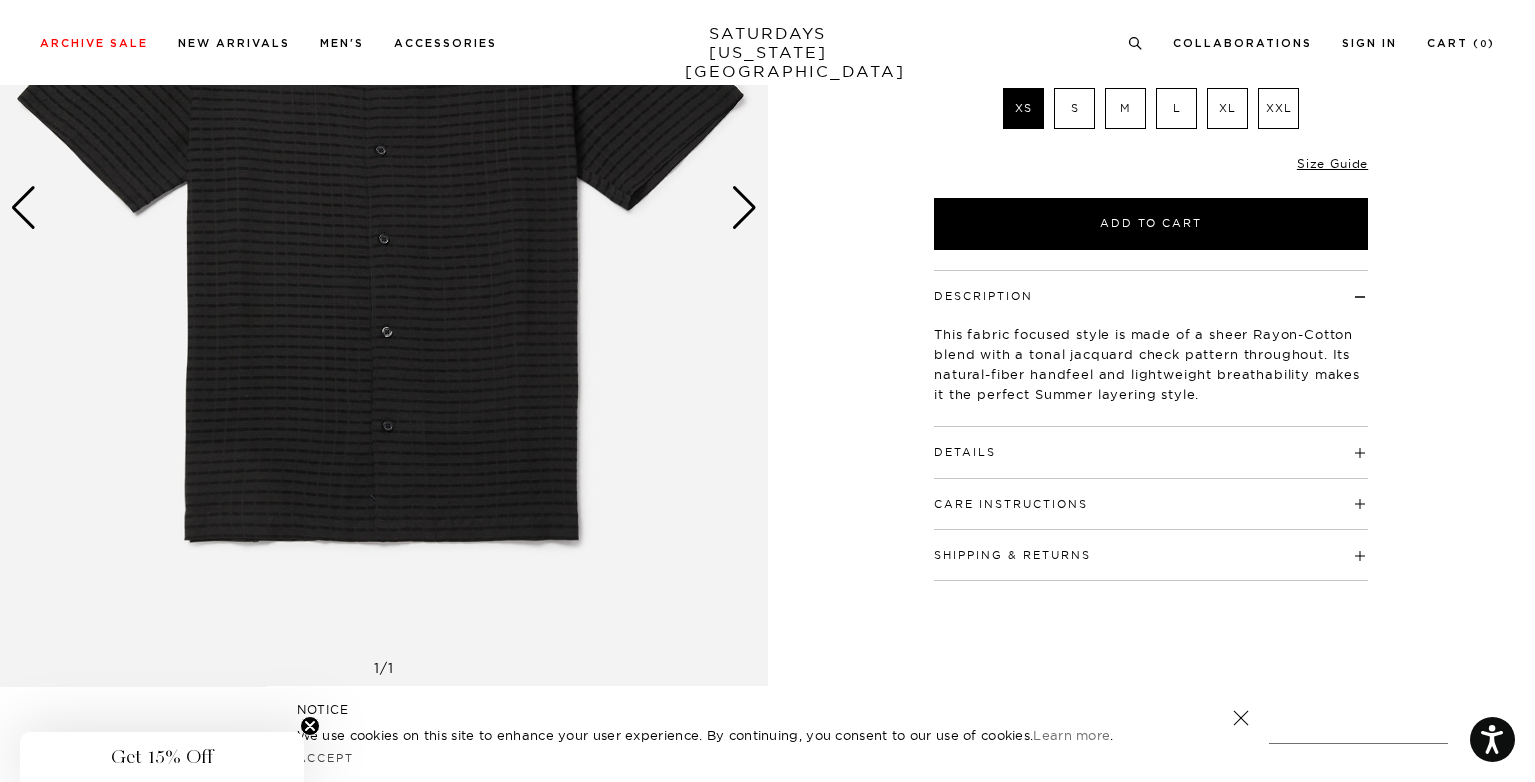 click at bounding box center [384, 207] 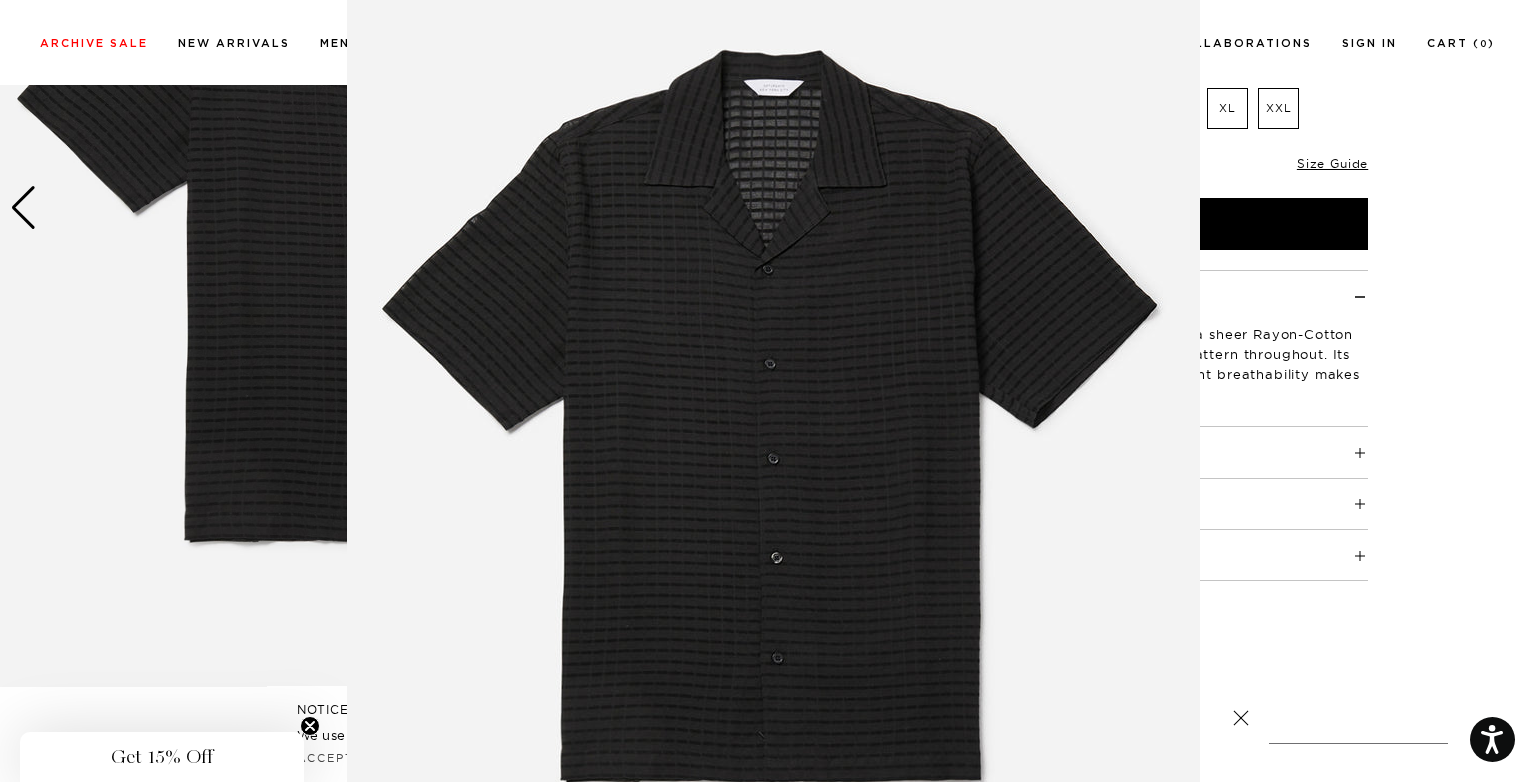 scroll, scrollTop: 0, scrollLeft: 0, axis: both 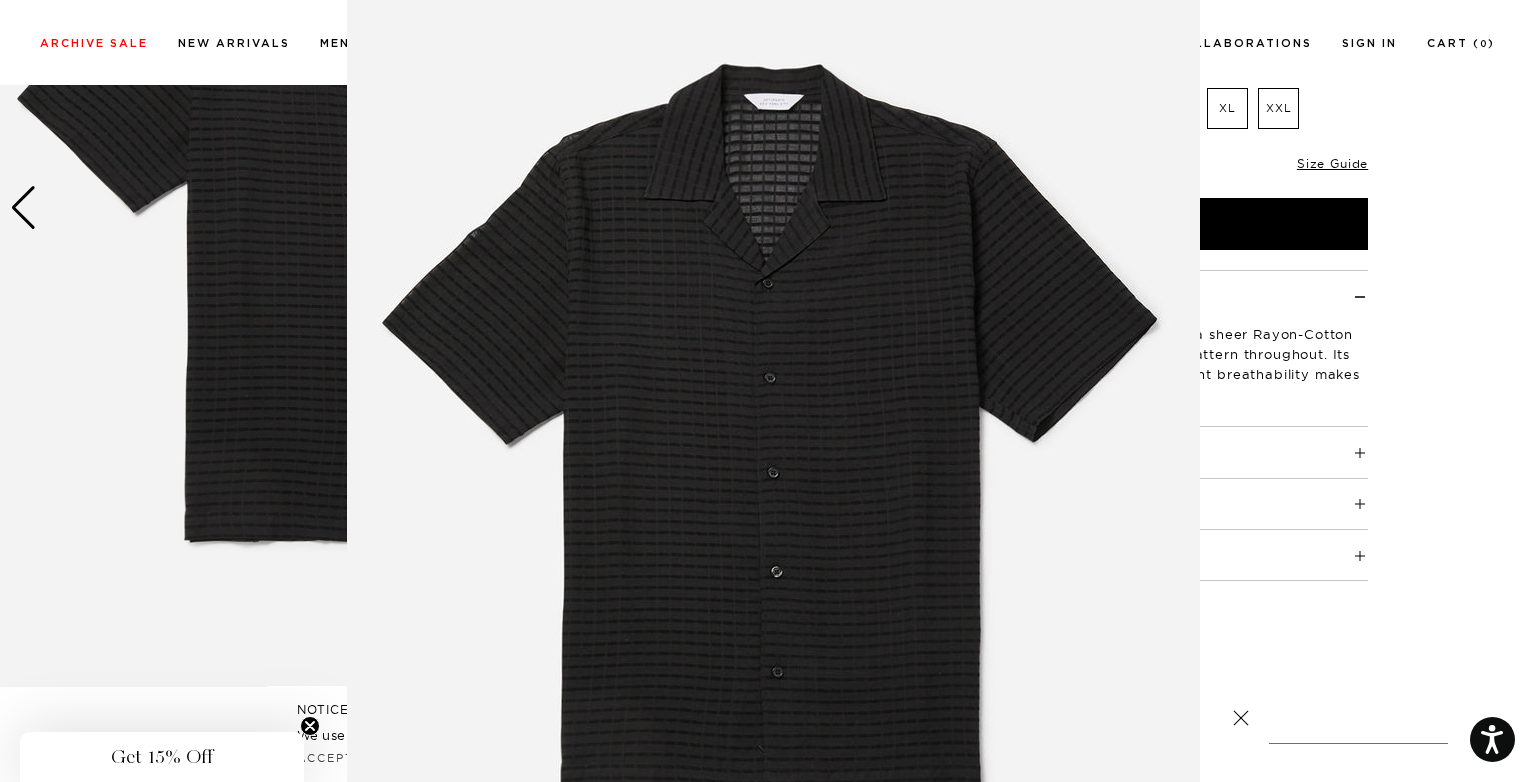 click at bounding box center [773, 439] 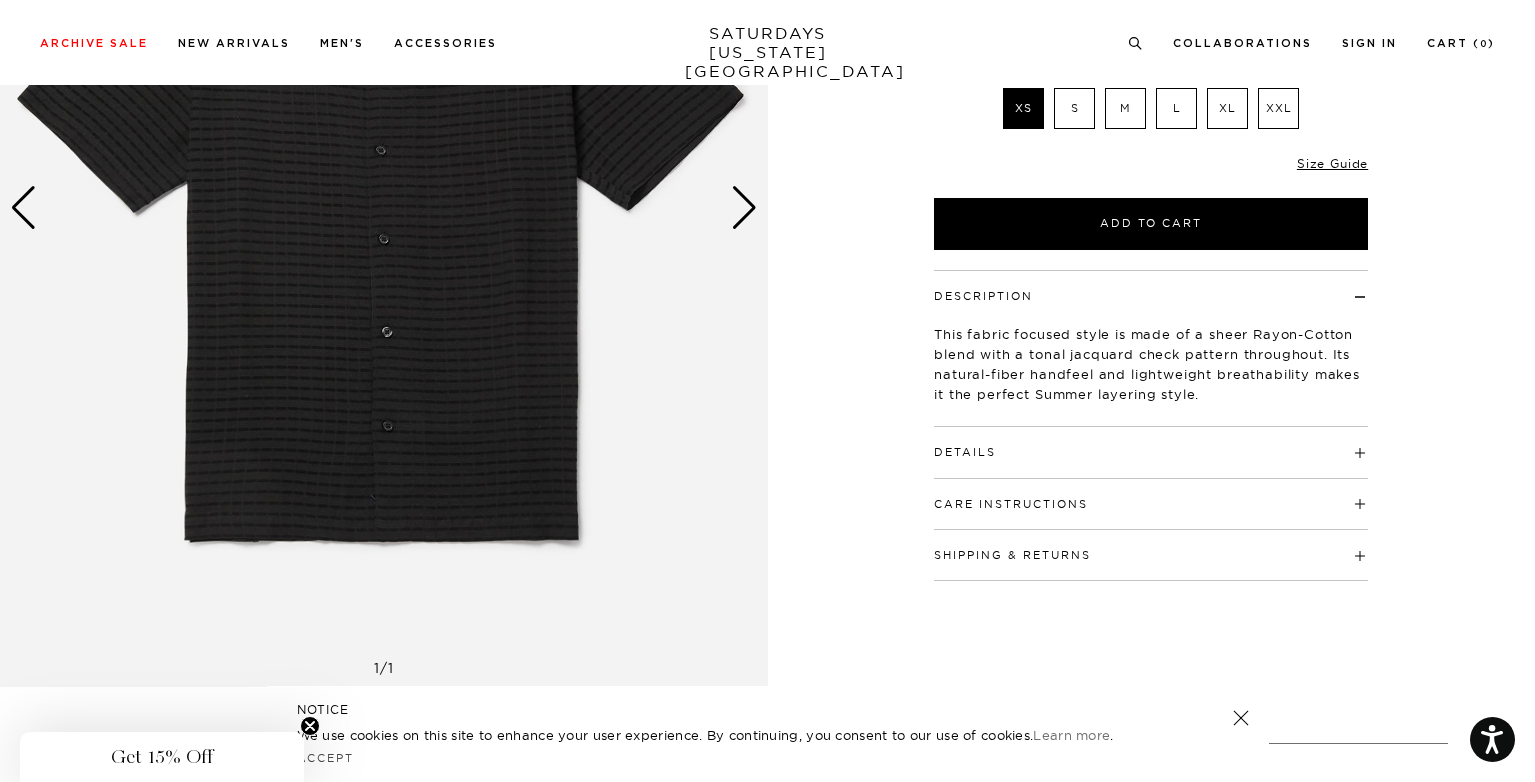 click at bounding box center [744, 208] 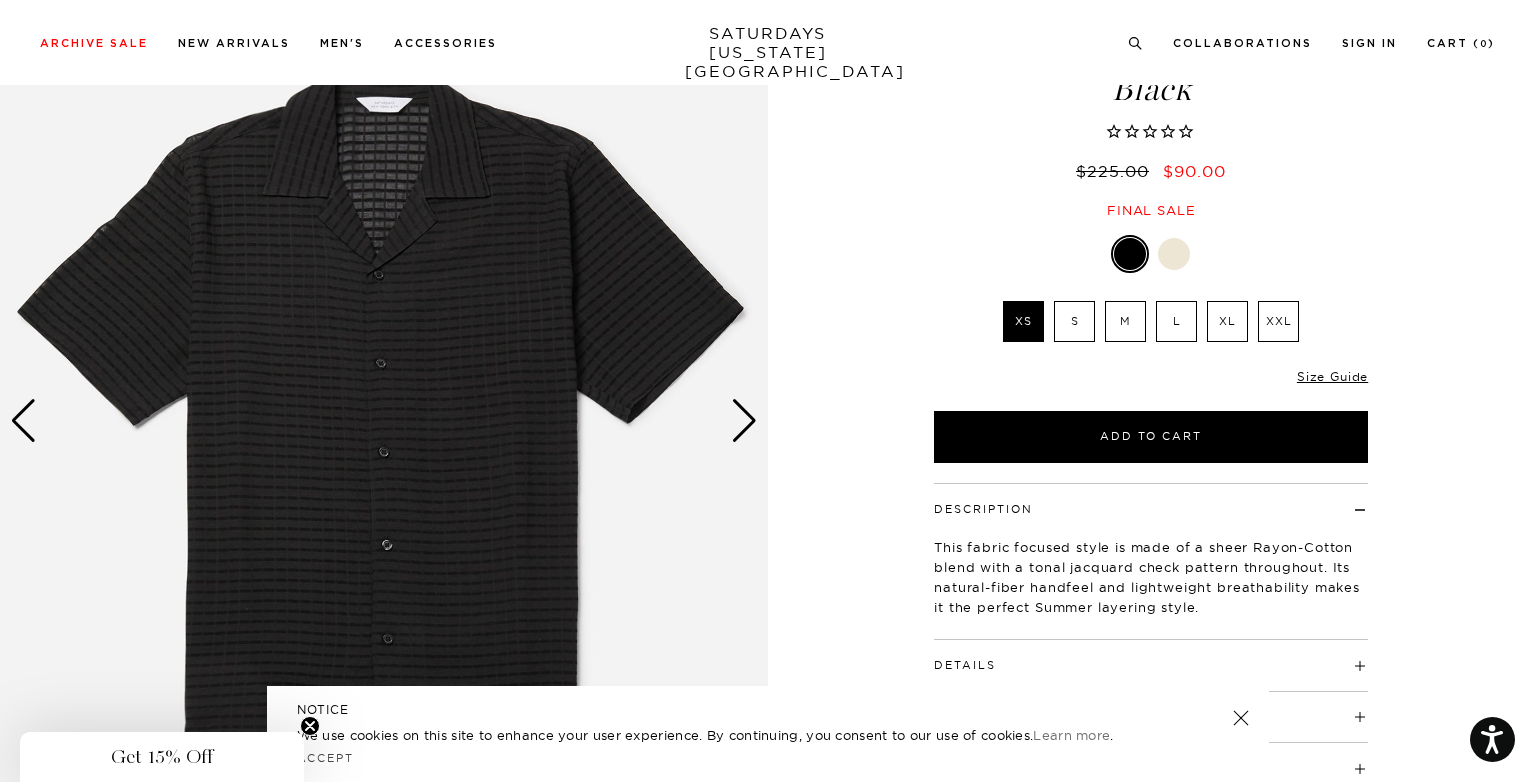 scroll, scrollTop: 149, scrollLeft: 0, axis: vertical 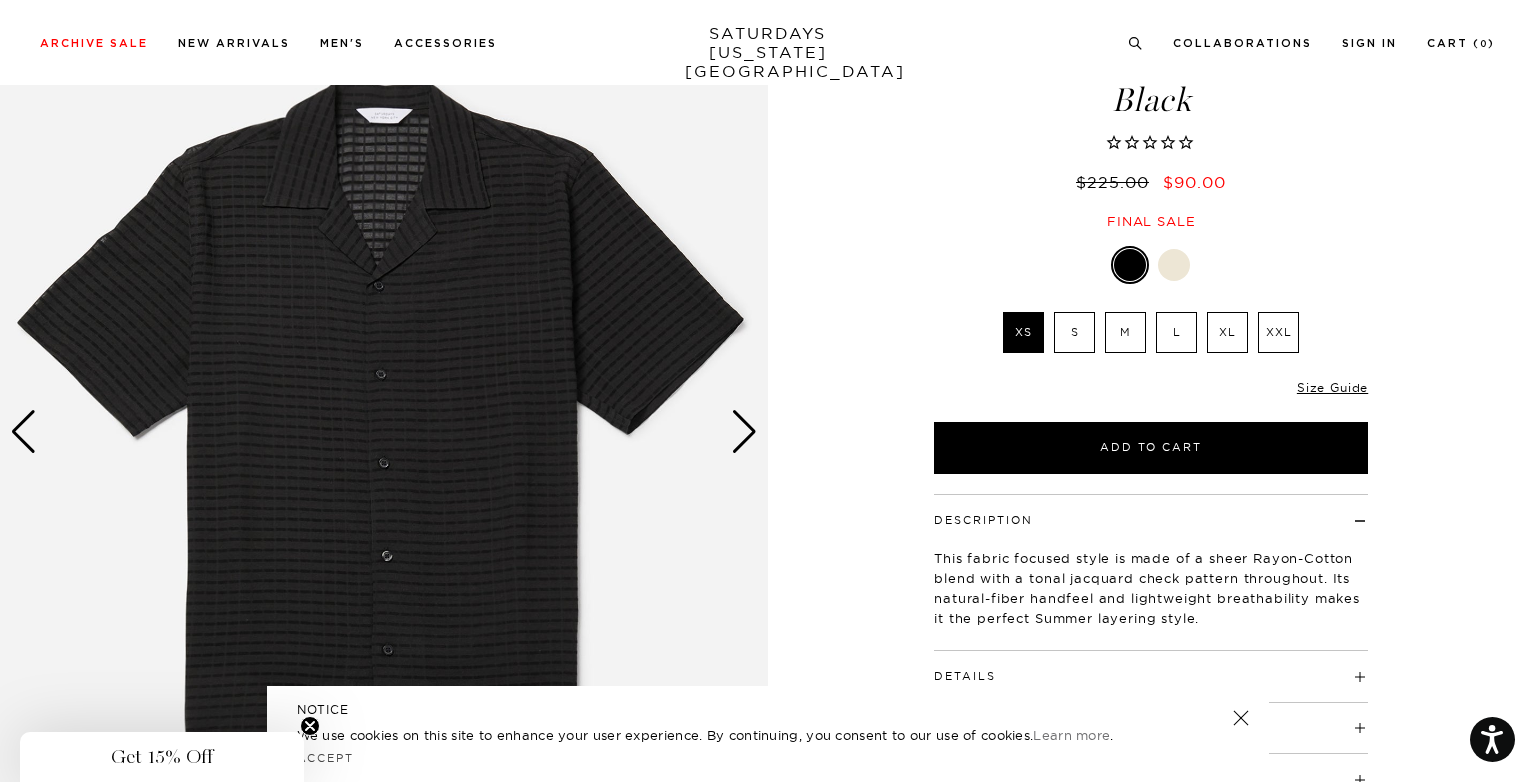 click at bounding box center [-1152, 431] 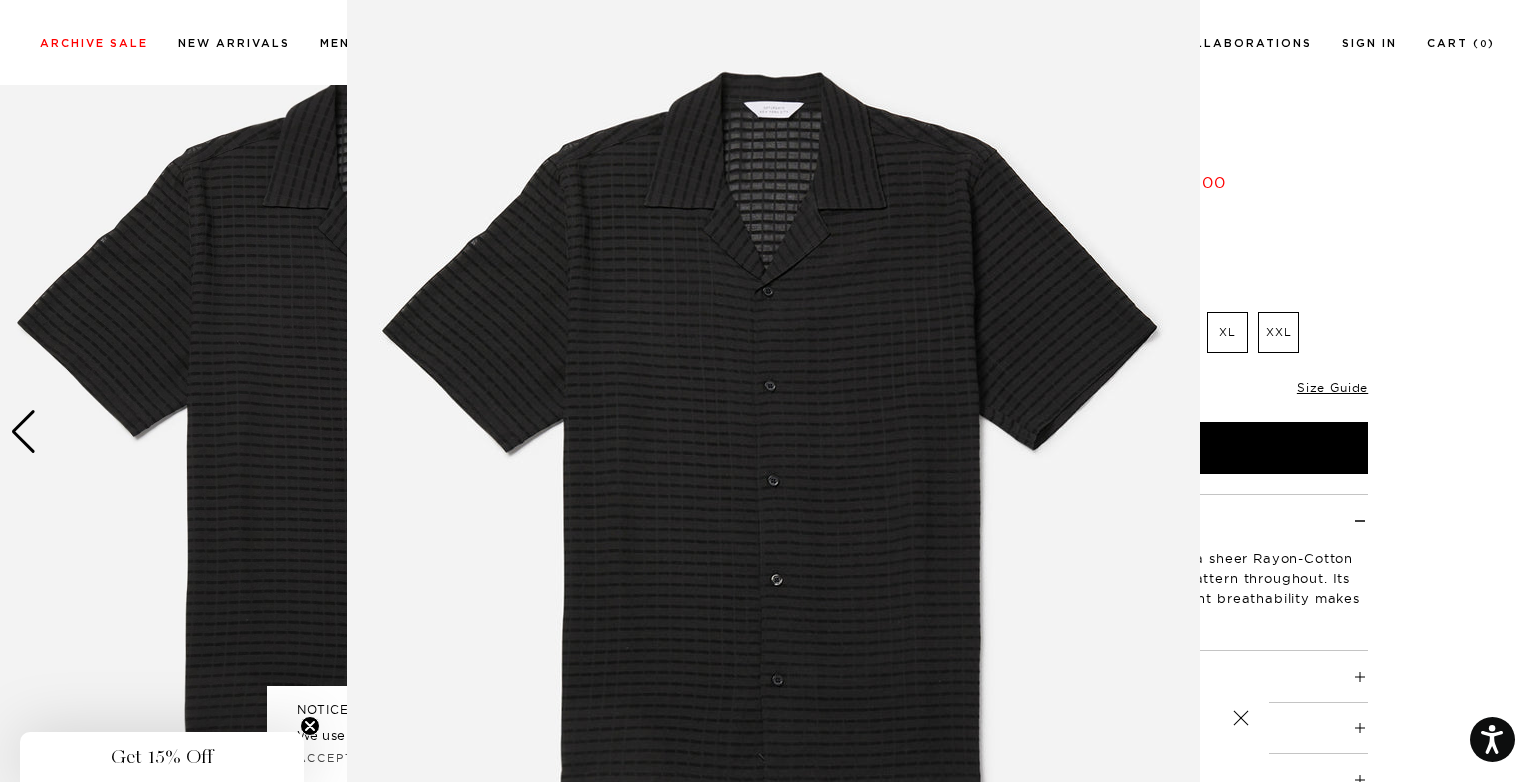 scroll, scrollTop: 63, scrollLeft: 0, axis: vertical 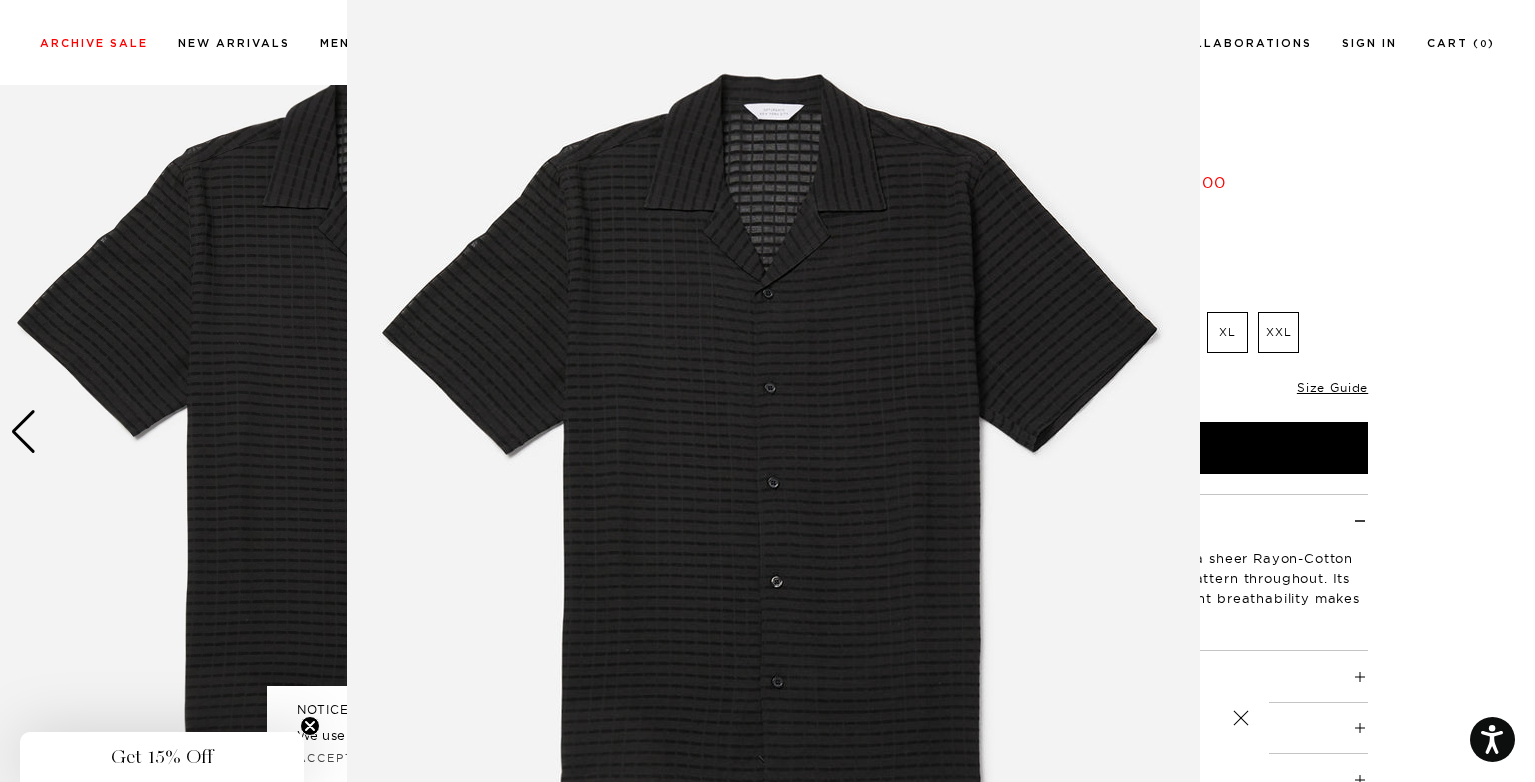 click at bounding box center (773, 449) 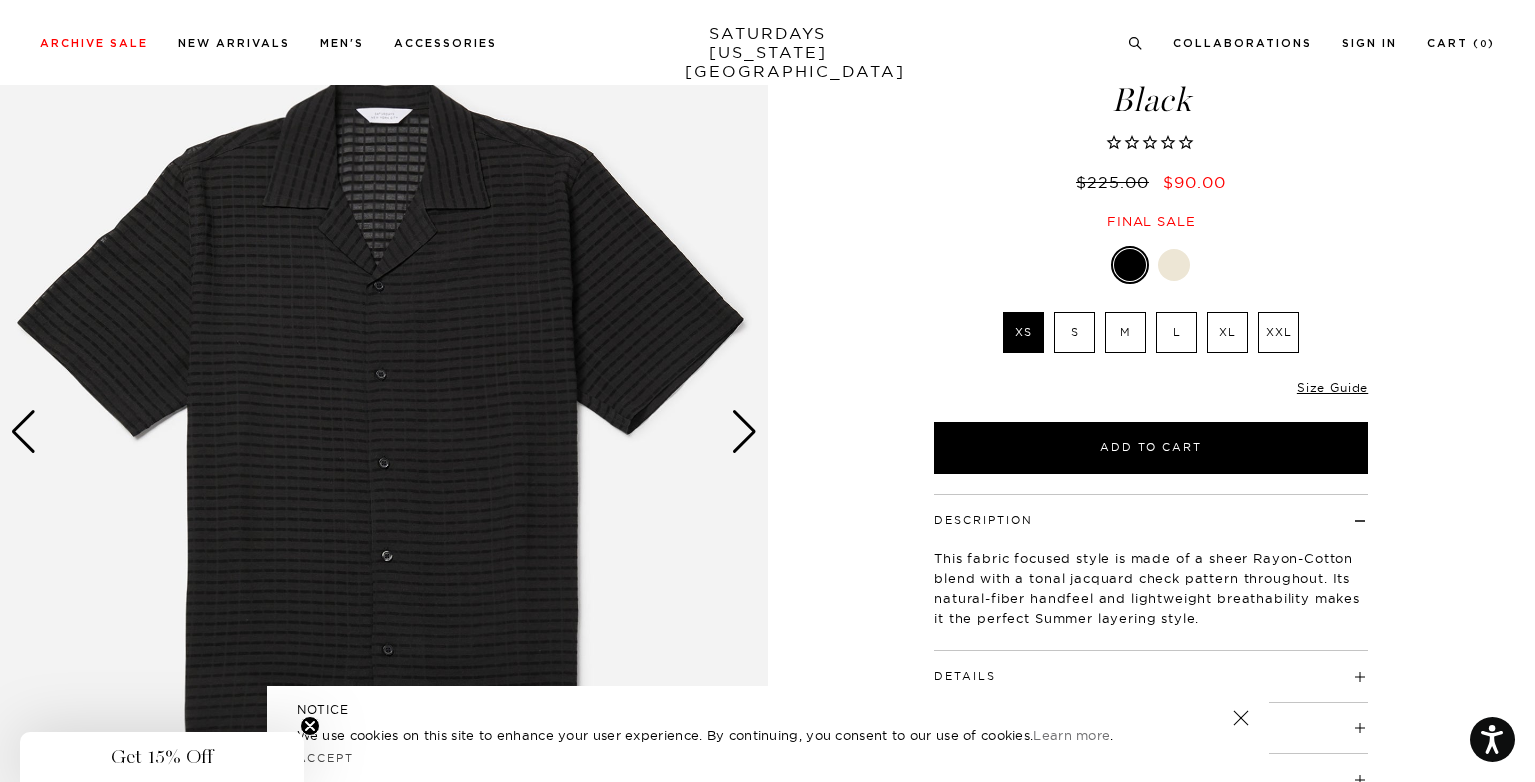 click at bounding box center [744, 432] 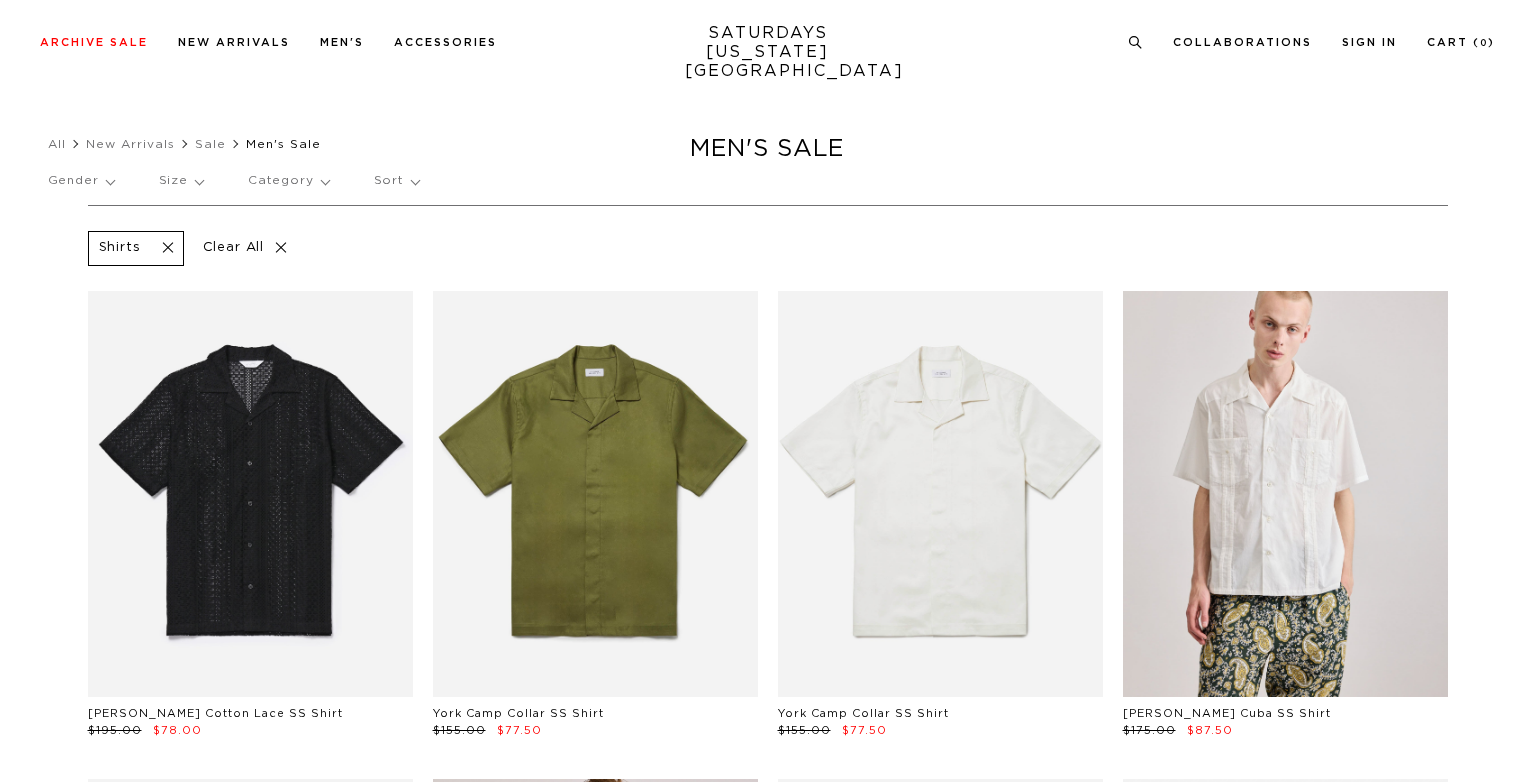 scroll, scrollTop: 996, scrollLeft: 1, axis: both 